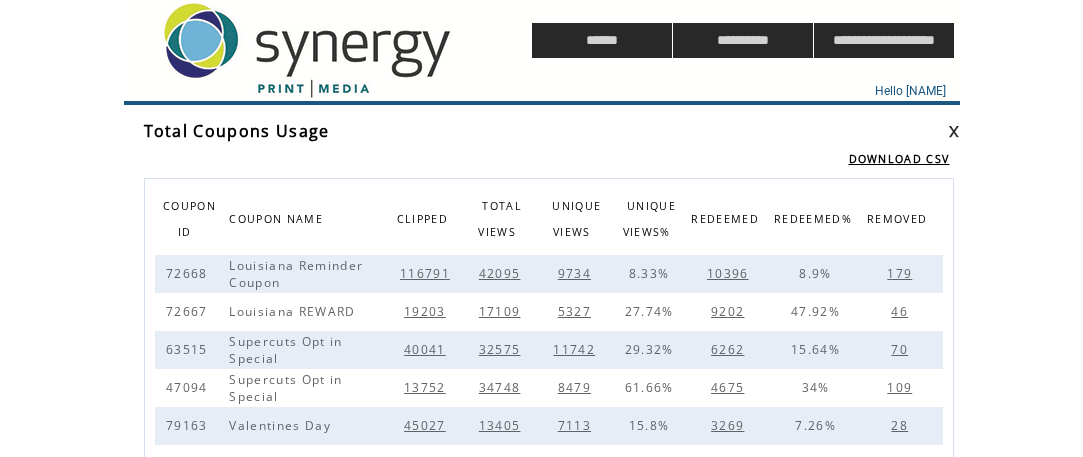scroll, scrollTop: 0, scrollLeft: 0, axis: both 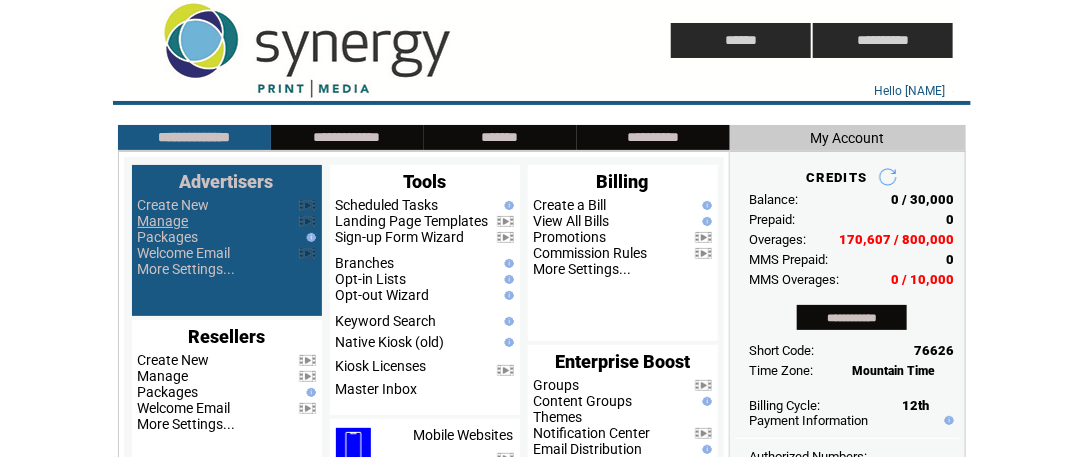 click on "Manage" at bounding box center [163, 221] 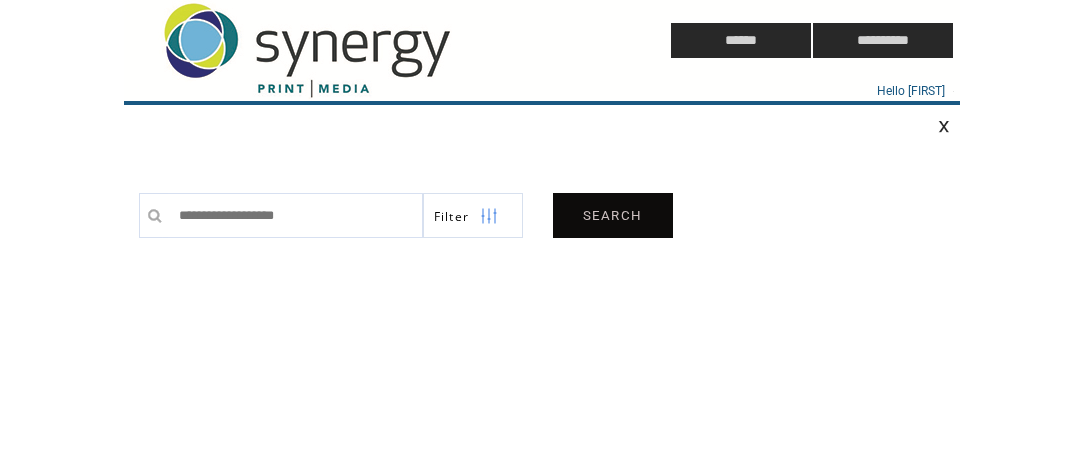 scroll, scrollTop: 0, scrollLeft: 0, axis: both 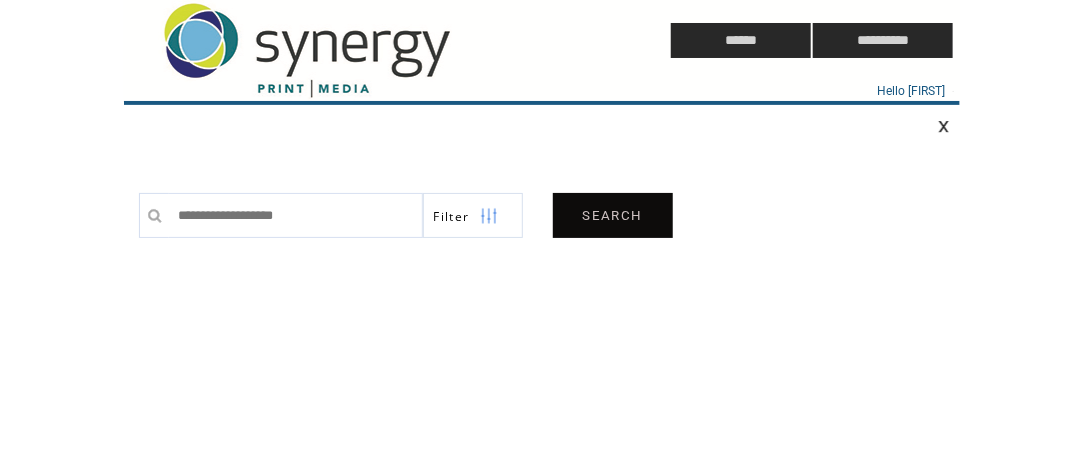 click on "SEARCH" at bounding box center (613, 215) 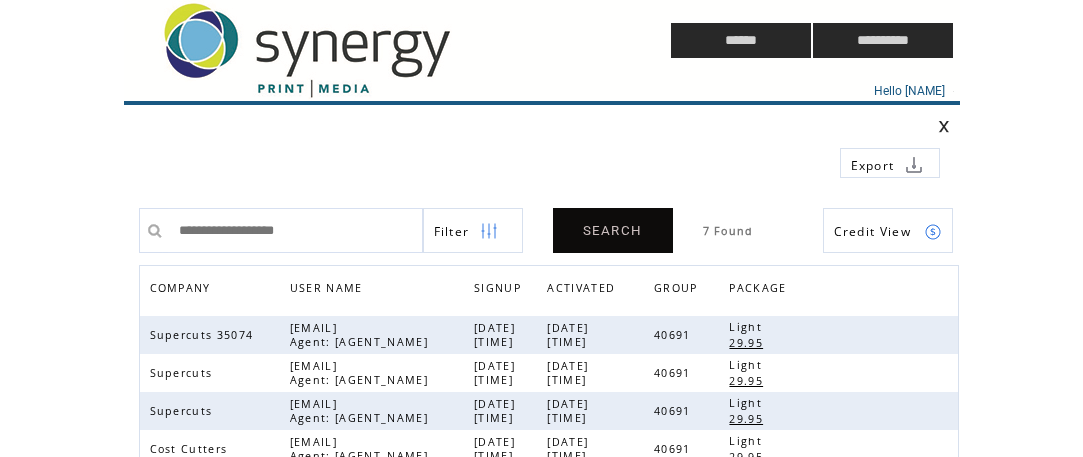 scroll, scrollTop: 0, scrollLeft: 0, axis: both 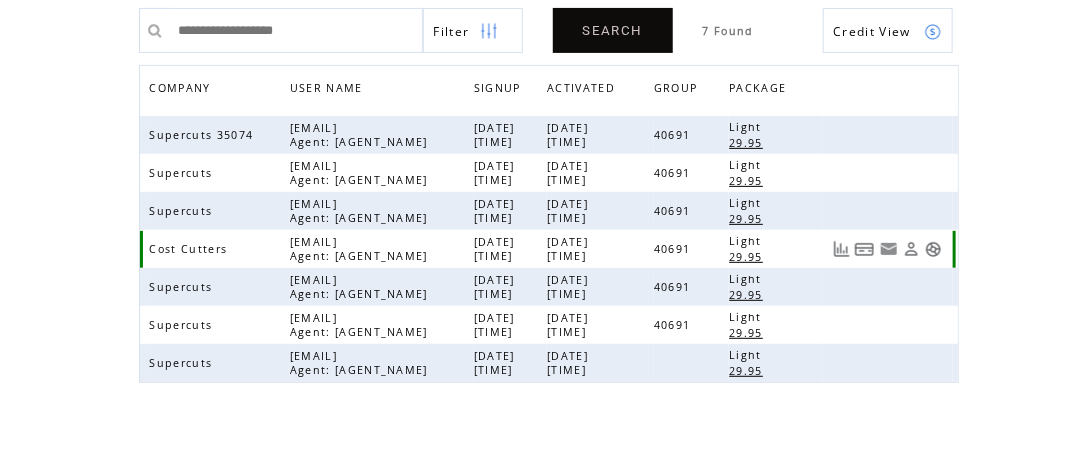 click at bounding box center [933, 249] 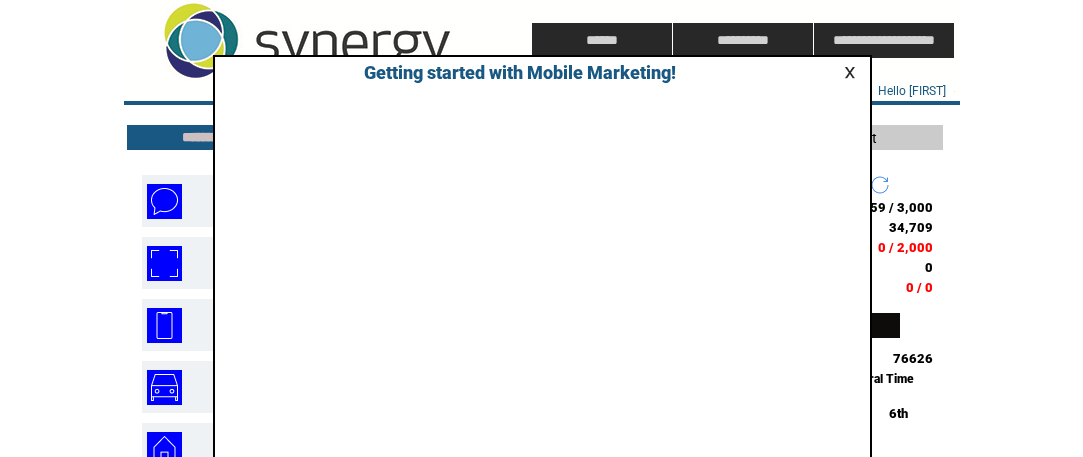 scroll, scrollTop: 0, scrollLeft: 0, axis: both 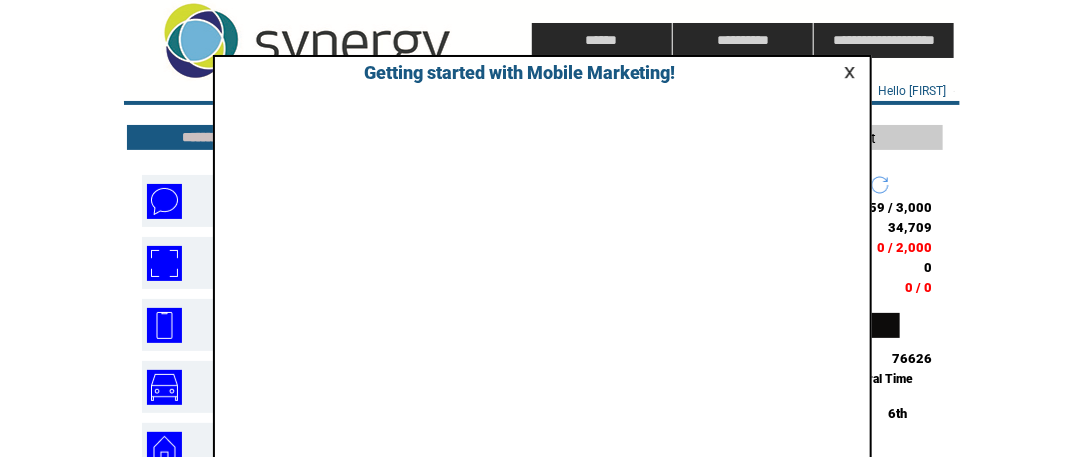 click at bounding box center (853, 72) 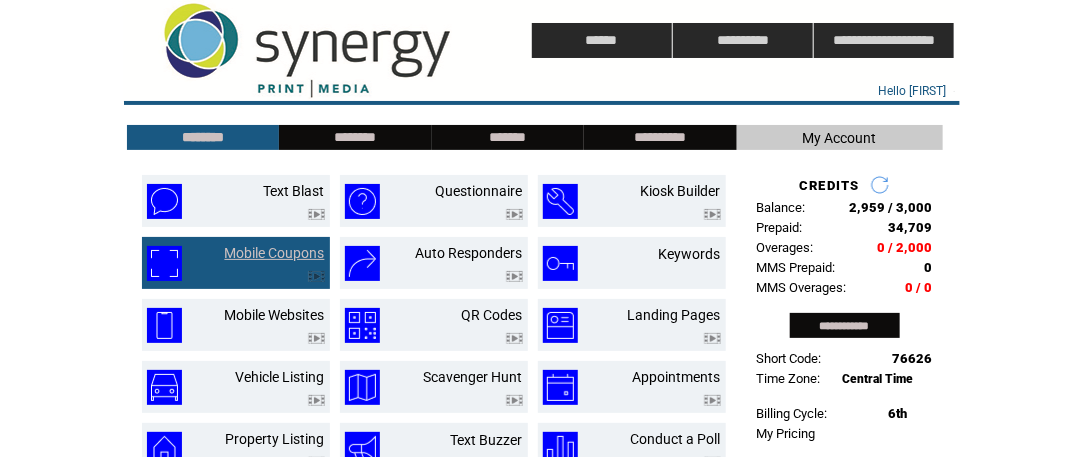click on "Mobile Coupons" at bounding box center (275, 253) 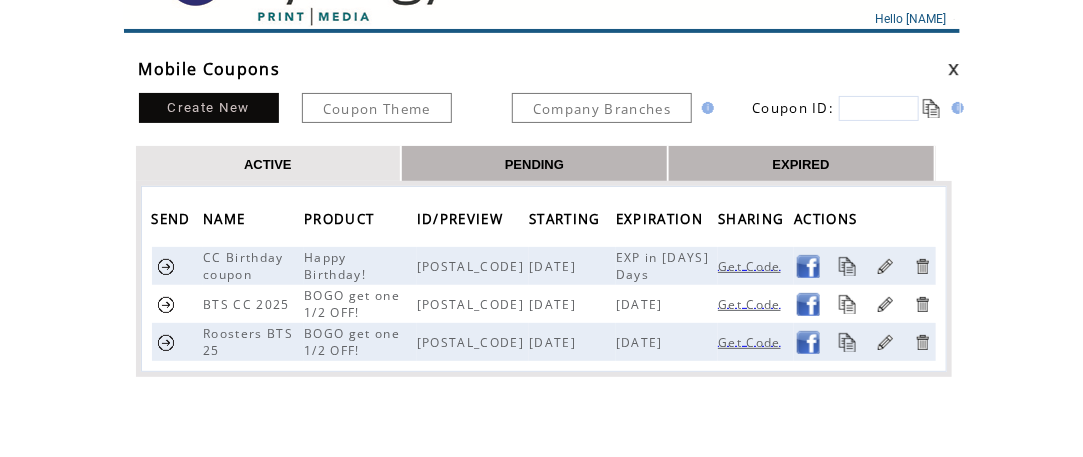 scroll, scrollTop: 100, scrollLeft: 0, axis: vertical 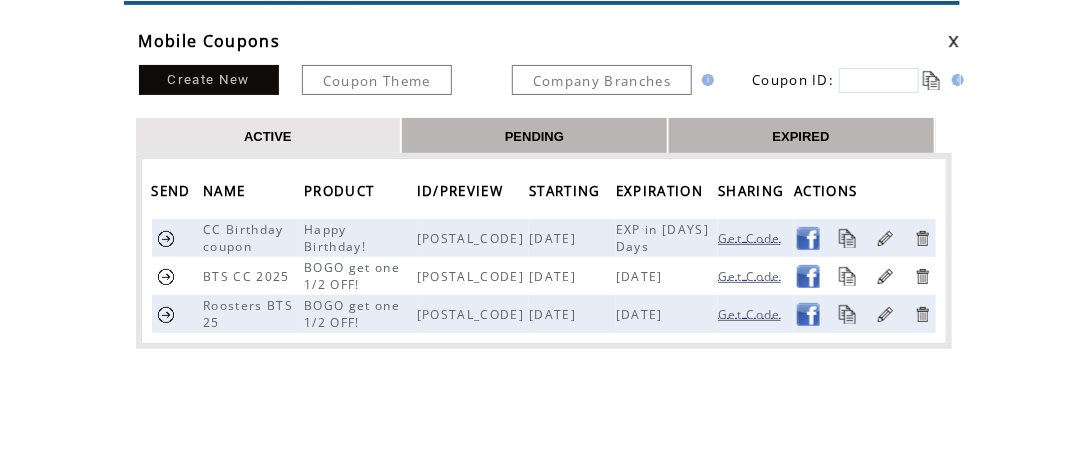 click at bounding box center (166, 314) 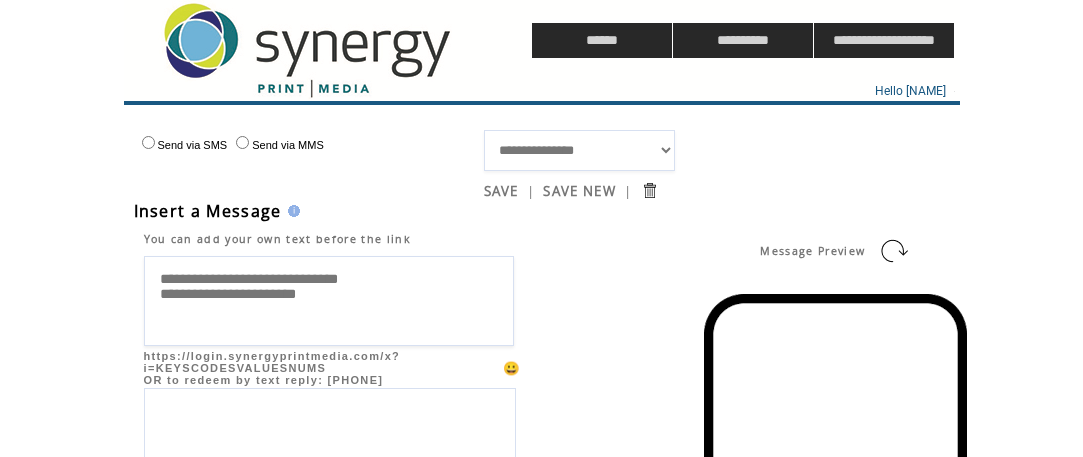 scroll, scrollTop: 100, scrollLeft: 0, axis: vertical 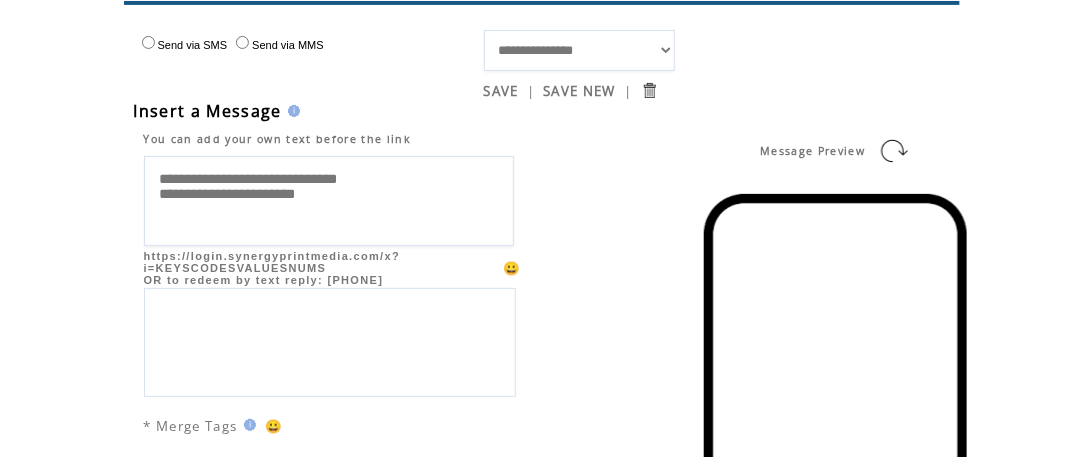 drag, startPoint x: 425, startPoint y: 186, endPoint x: 138, endPoint y: 174, distance: 287.25076 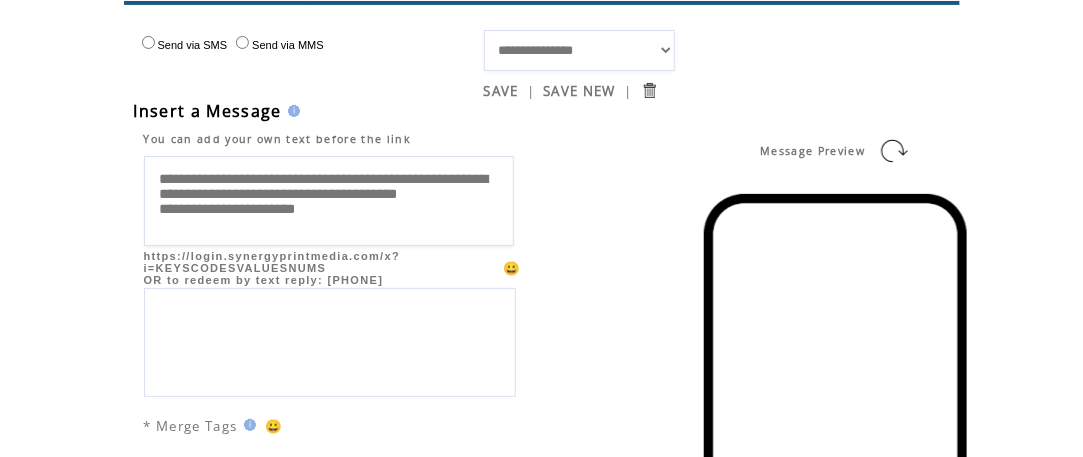 scroll, scrollTop: 21, scrollLeft: 0, axis: vertical 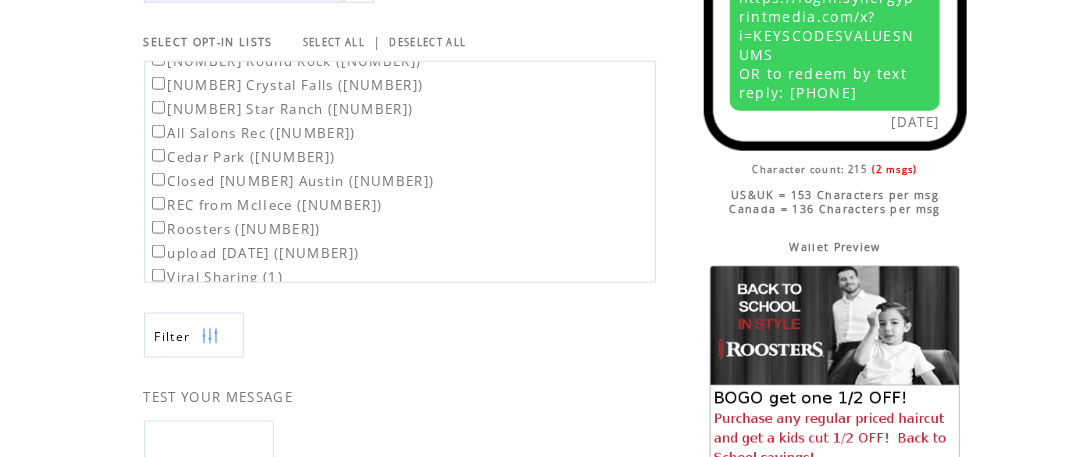 type on "**********" 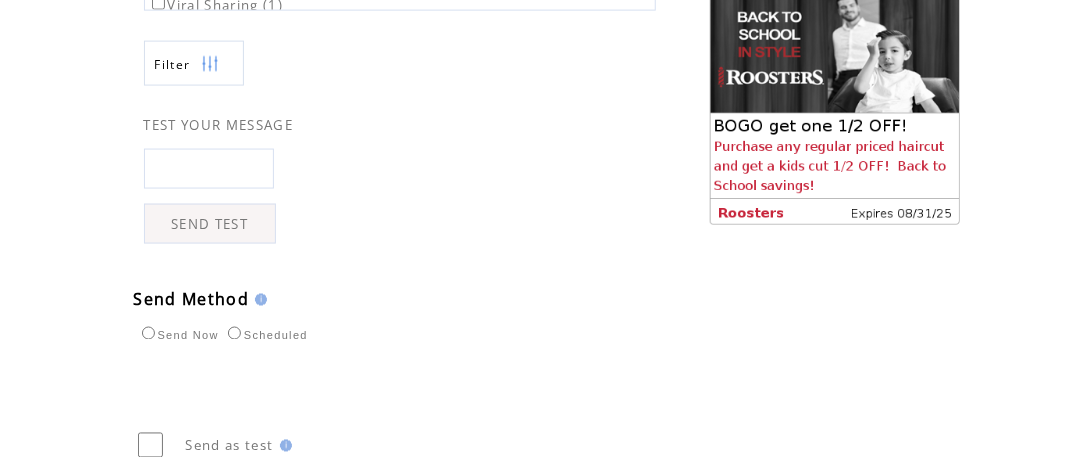 scroll, scrollTop: 1000, scrollLeft: 0, axis: vertical 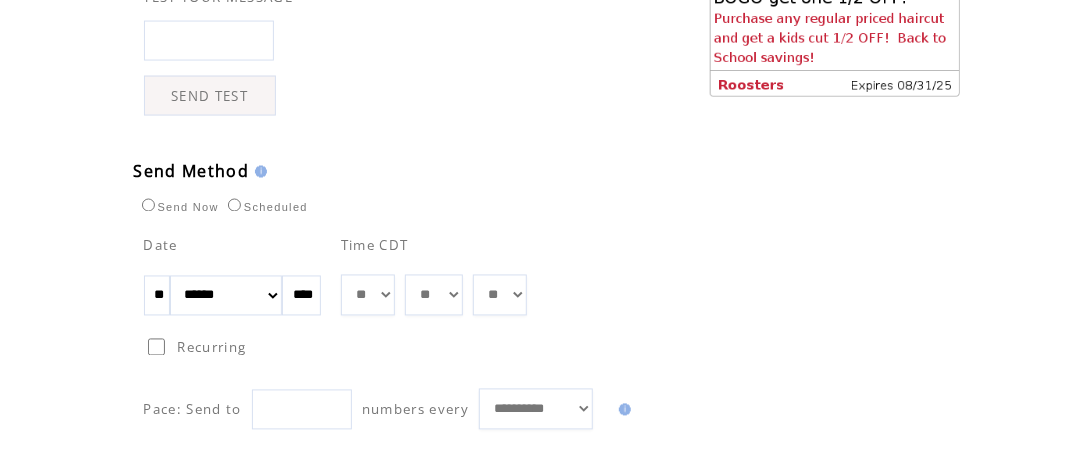 click on "**" at bounding box center [157, 296] 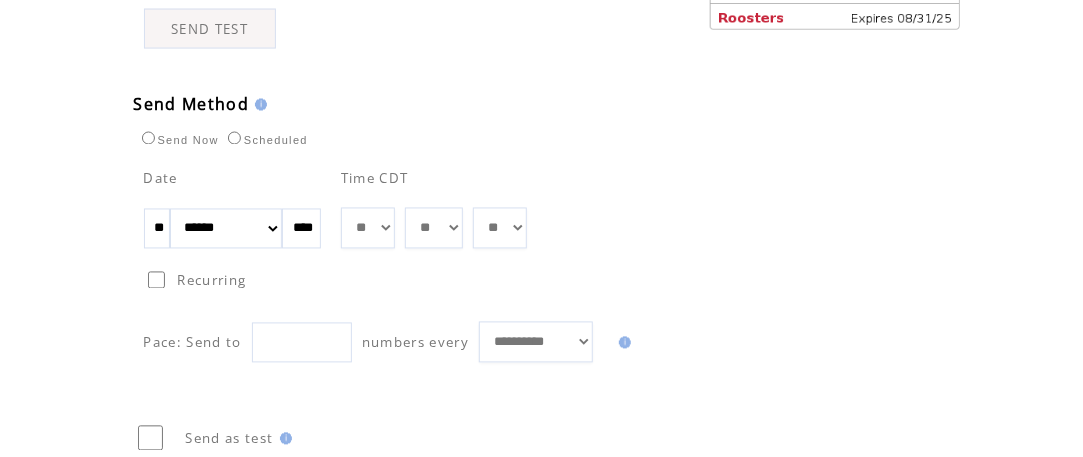 scroll, scrollTop: 1165, scrollLeft: 0, axis: vertical 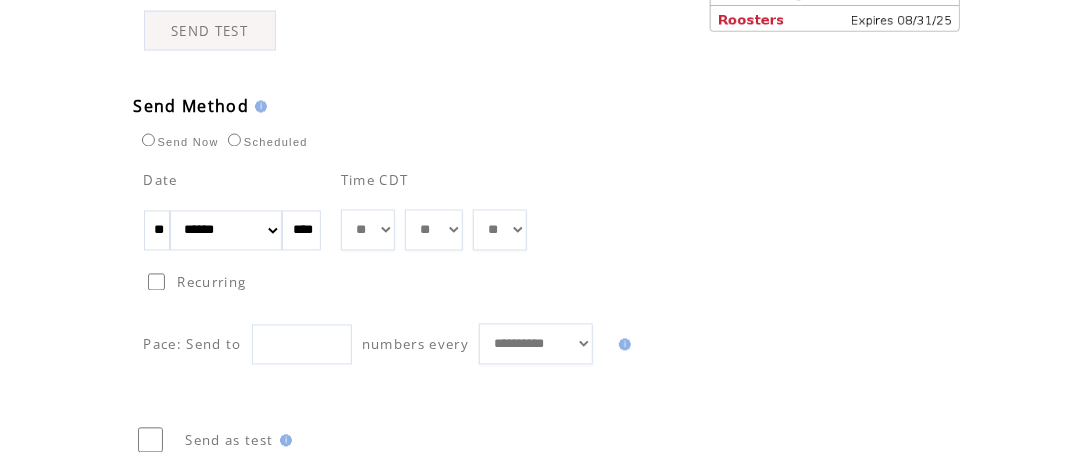 click on "**" at bounding box center (157, 231) 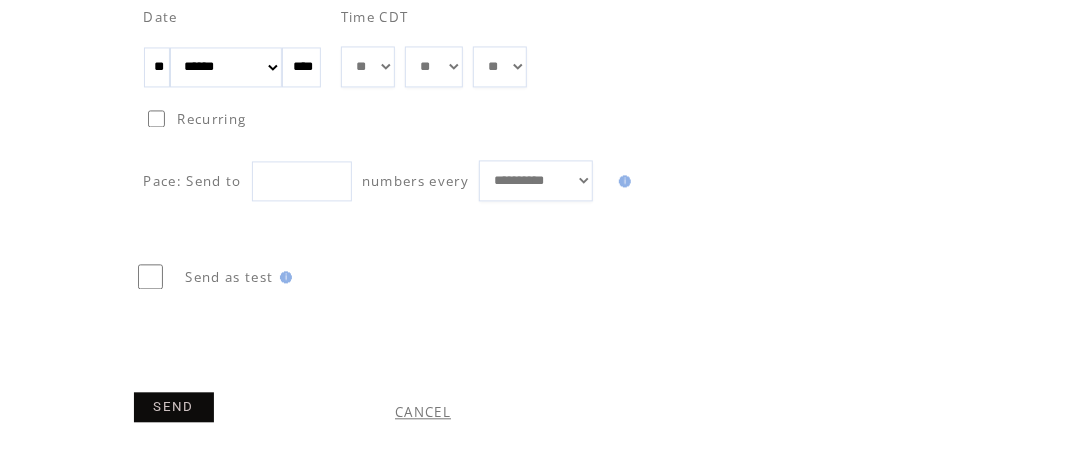 scroll, scrollTop: 1365, scrollLeft: 0, axis: vertical 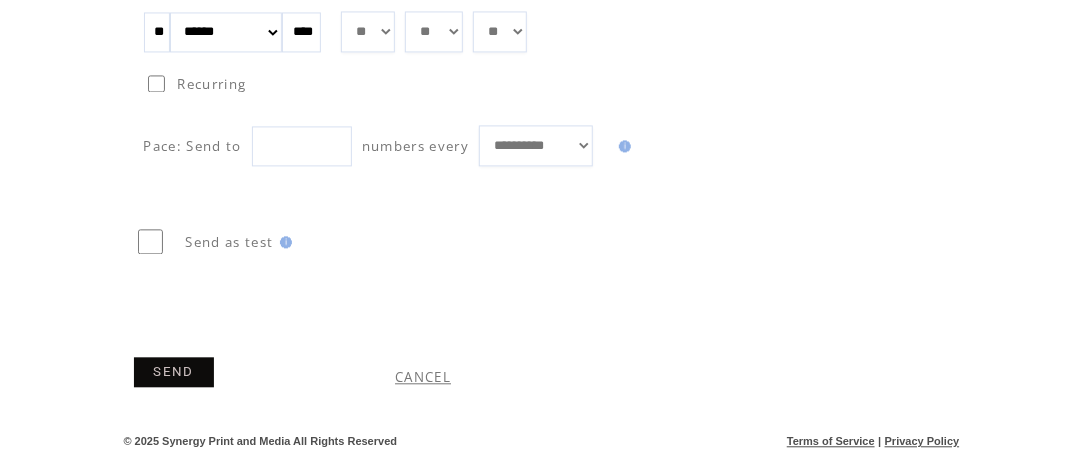 type on "**" 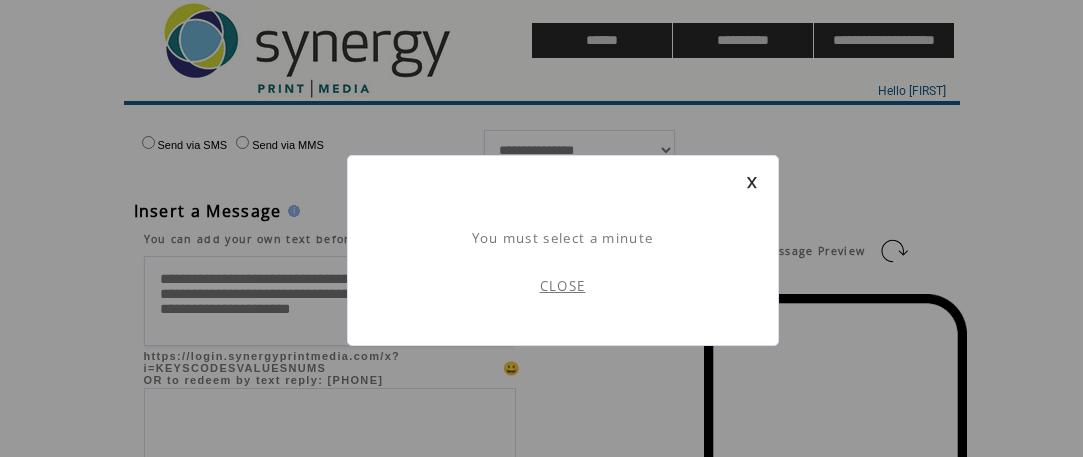 scroll, scrollTop: 1, scrollLeft: 0, axis: vertical 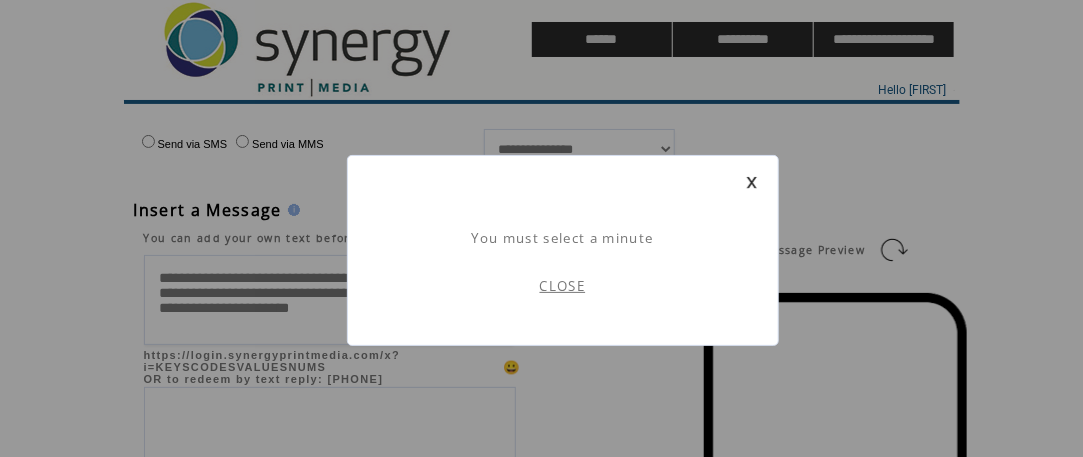 click on "CLOSE" at bounding box center (563, 286) 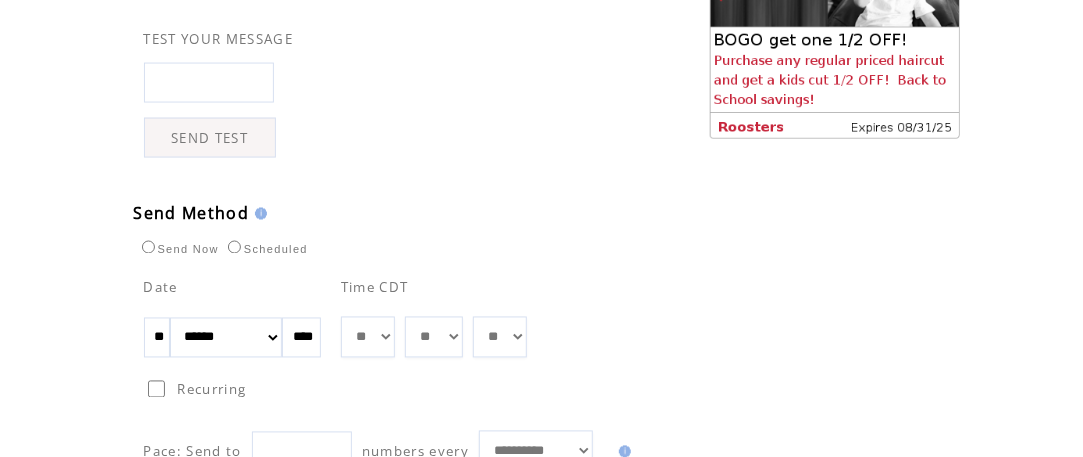 scroll, scrollTop: 1100, scrollLeft: 0, axis: vertical 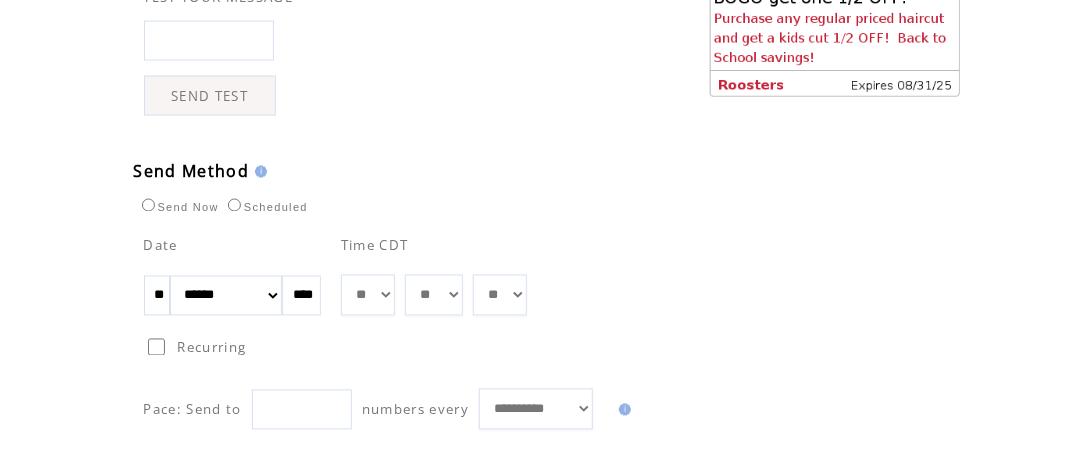 click on "** 	 ** 	 ** 	 ** 	 ** 	 ** 	 ** 	 ** 	 ** 	 ** 	 ** 	 ** 	 ** 	 ** 	 ** 	 ** 	 ** 	 ** 	 ** 	 ** 	 ** 	 ** 	 ** 	 ** 	 ** 	 ** 	 ** 	 ** 	 ** 	 ** 	 ** 	 ** 	 ** 	 ** 	 ** 	 ** 	 ** 	 ** 	 ** 	 ** 	 ** 	 ** 	 ** 	 ** 	 ** 	 ** 	 ** 	 ** 	 ** 	 ** 	 ** 	 ** 	 ** 	 ** 	 ** 	 ** 	 ** 	 ** 	 ** 	 ** 	 **" at bounding box center (434, 295) 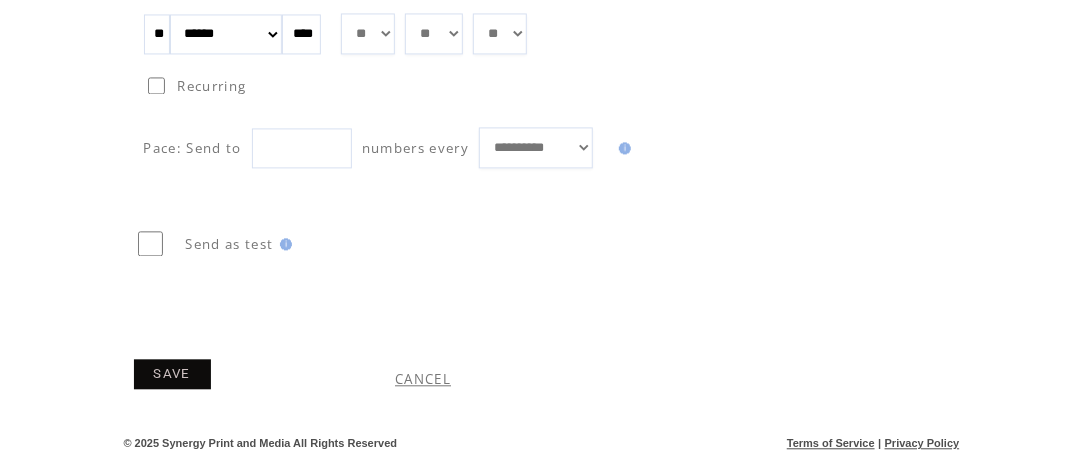 scroll, scrollTop: 1365, scrollLeft: 0, axis: vertical 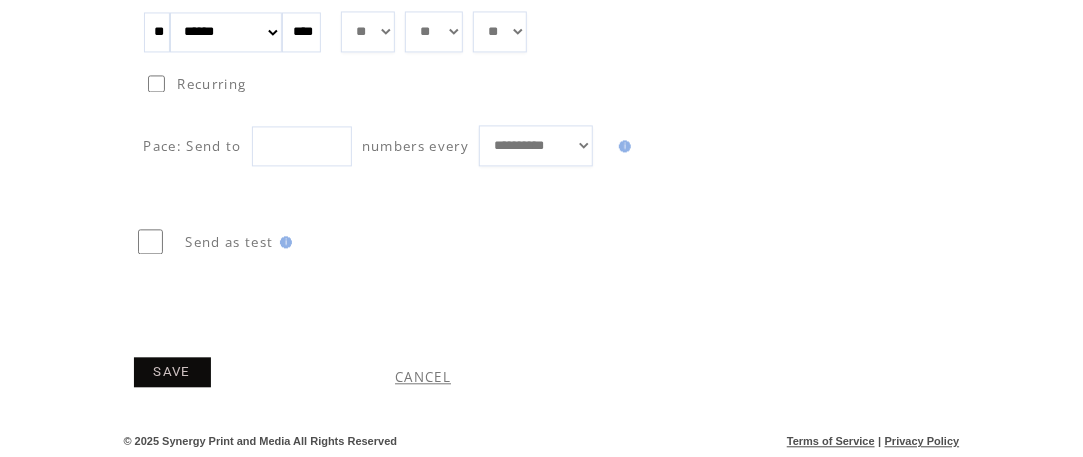 click on "SAVE" at bounding box center (172, 372) 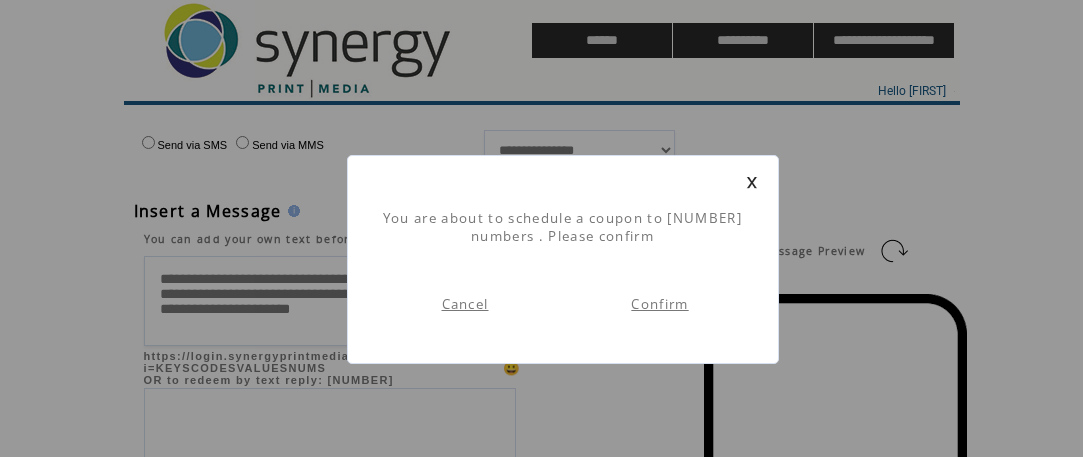 scroll, scrollTop: 1, scrollLeft: 0, axis: vertical 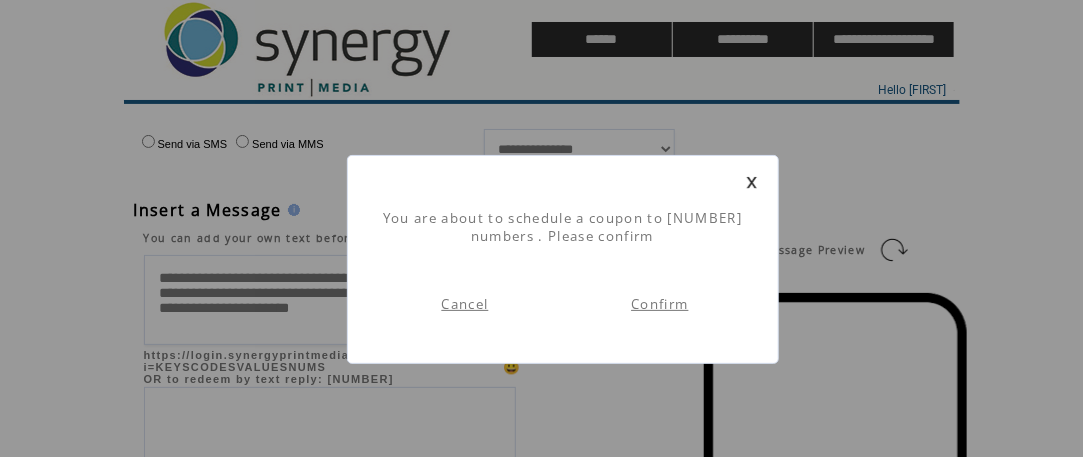 click on "Confirm" at bounding box center [659, 304] 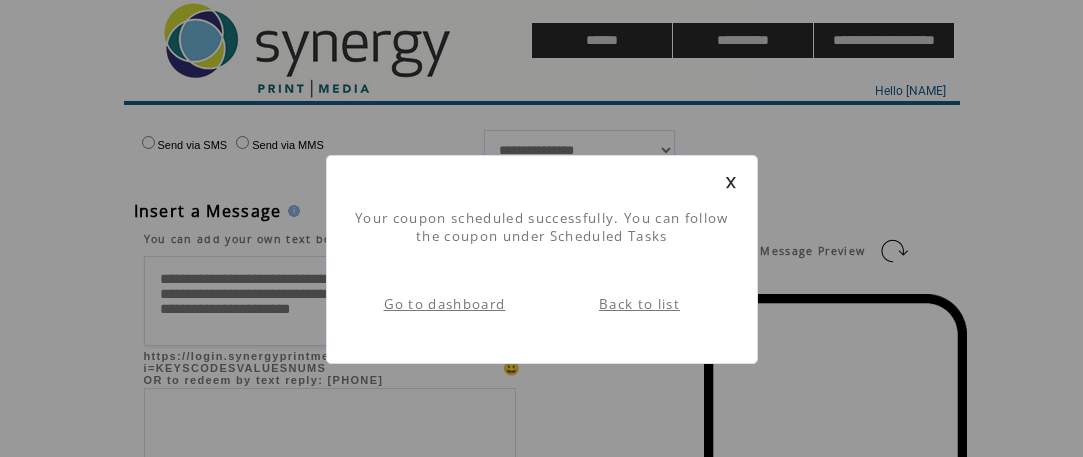 scroll, scrollTop: 1, scrollLeft: 0, axis: vertical 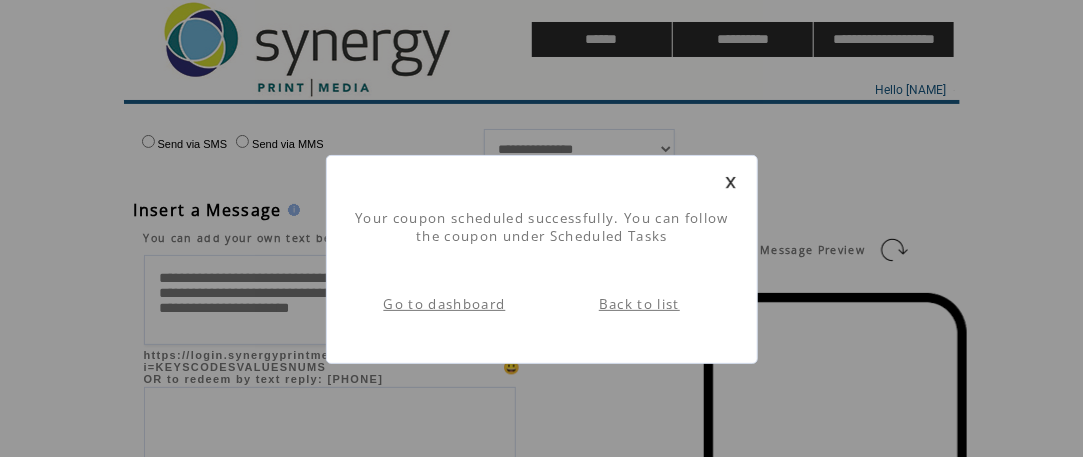 click on "Back to list" at bounding box center [639, 304] 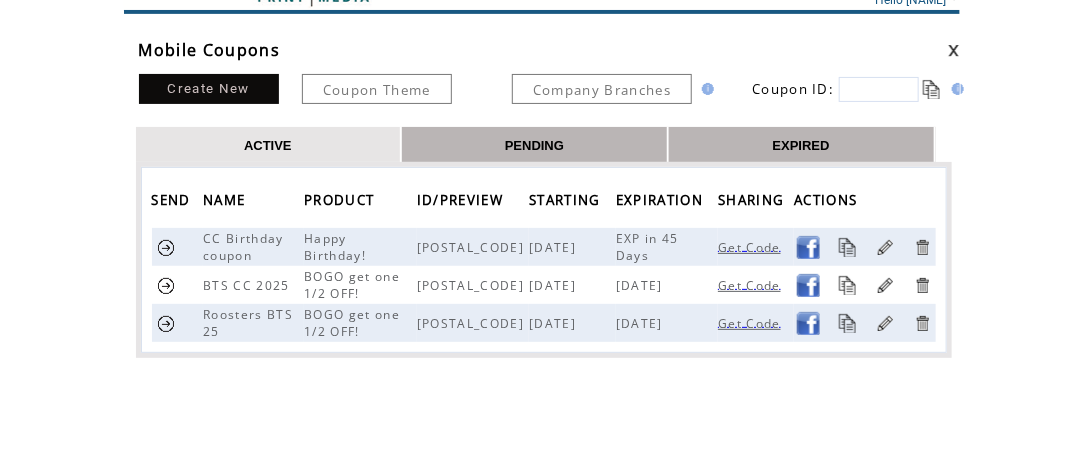 scroll, scrollTop: 200, scrollLeft: 0, axis: vertical 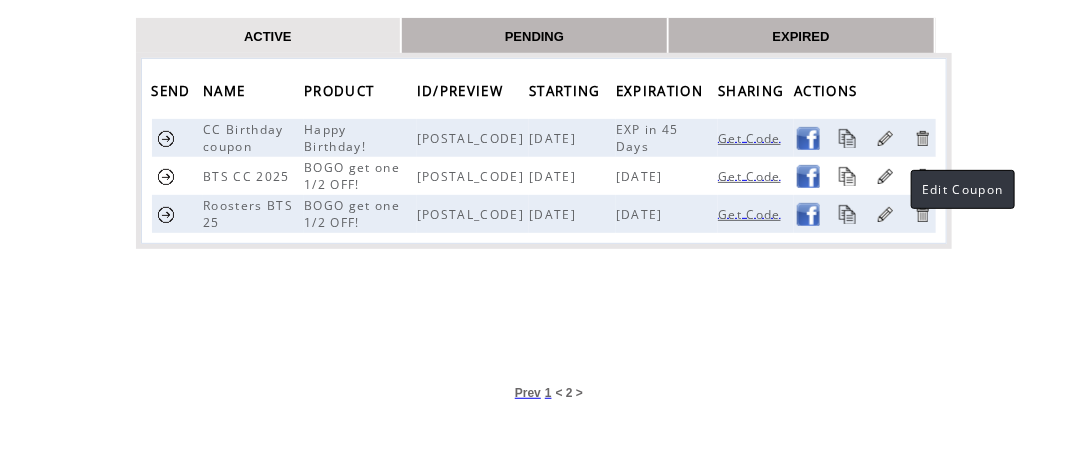 click at bounding box center [885, 176] 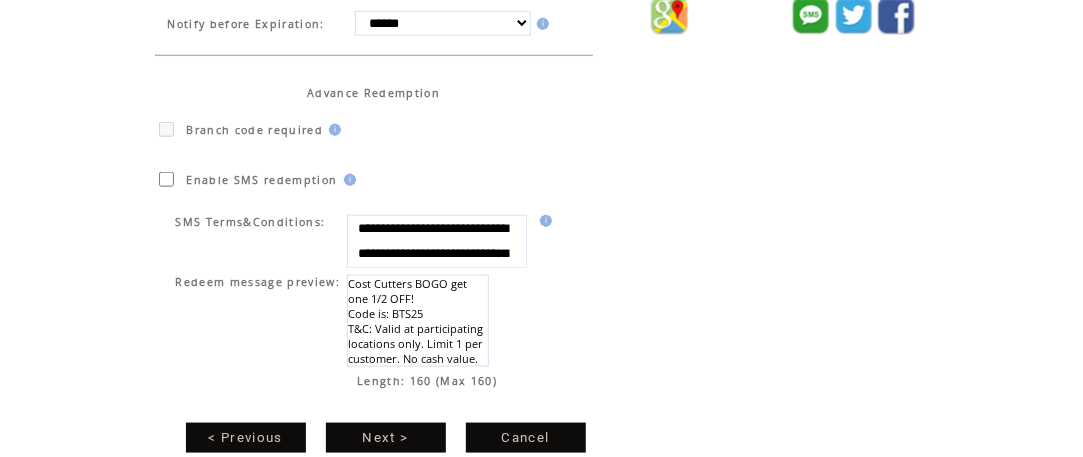 scroll, scrollTop: 693, scrollLeft: 0, axis: vertical 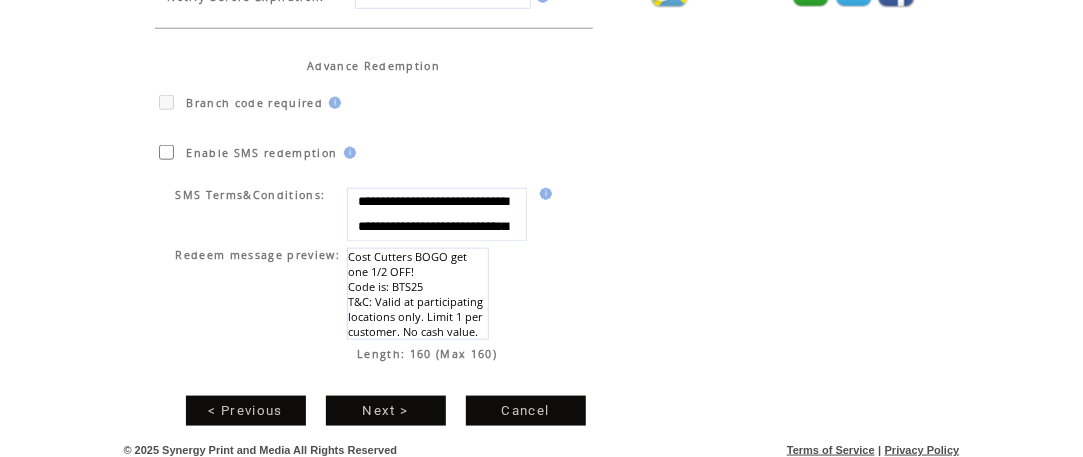 click on "Next >" at bounding box center [386, 411] 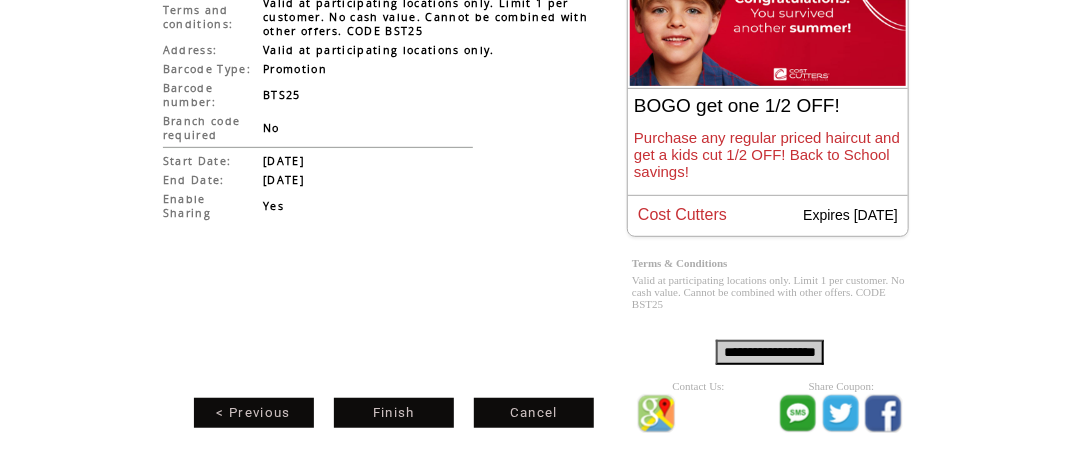 click on "Finish" at bounding box center [394, 413] 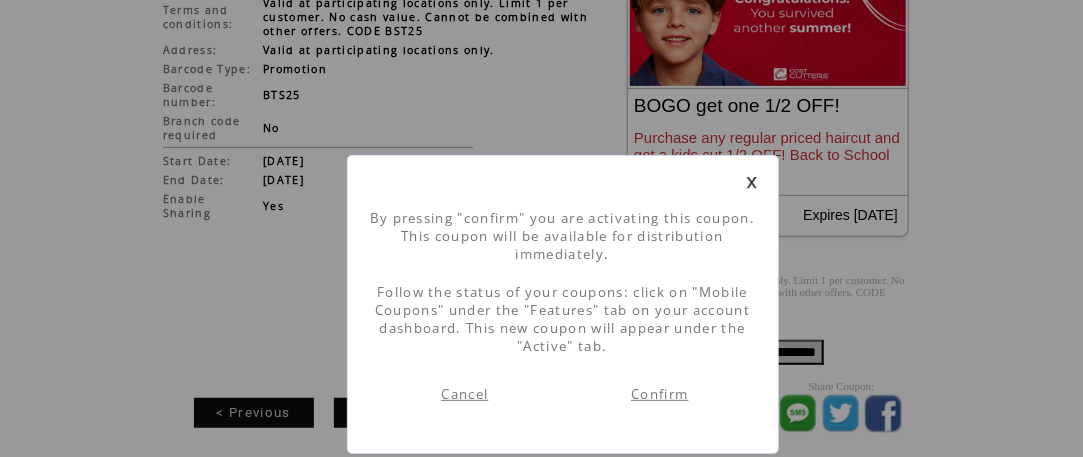 scroll, scrollTop: 1, scrollLeft: 0, axis: vertical 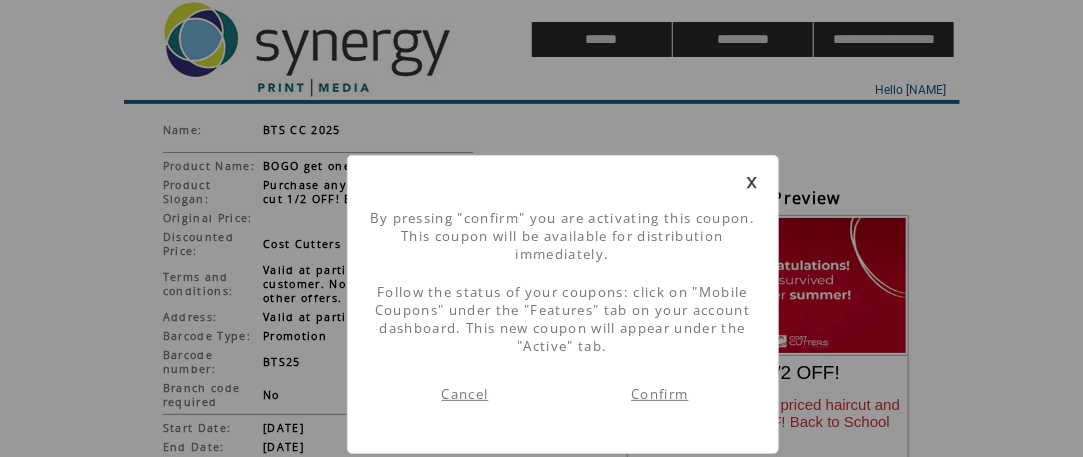 click on "Confirm" at bounding box center [659, 394] 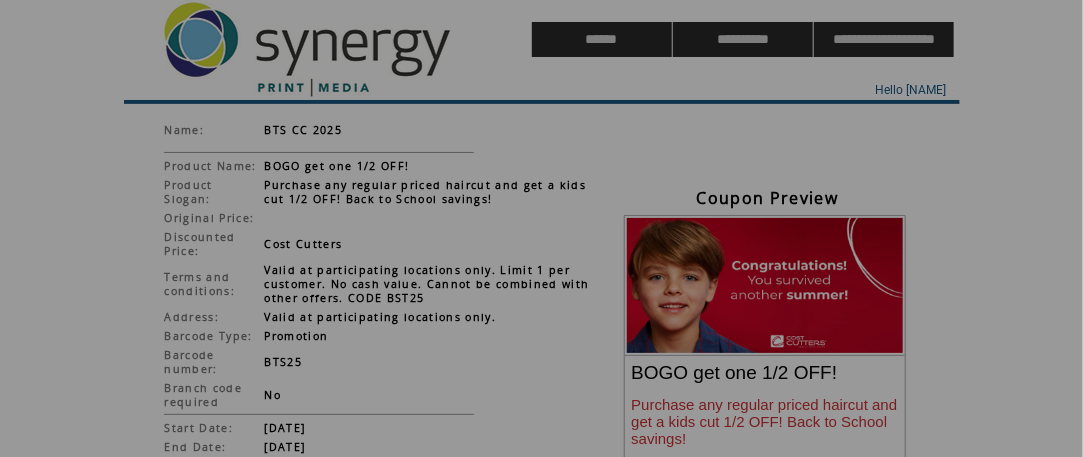 scroll, scrollTop: 0, scrollLeft: 0, axis: both 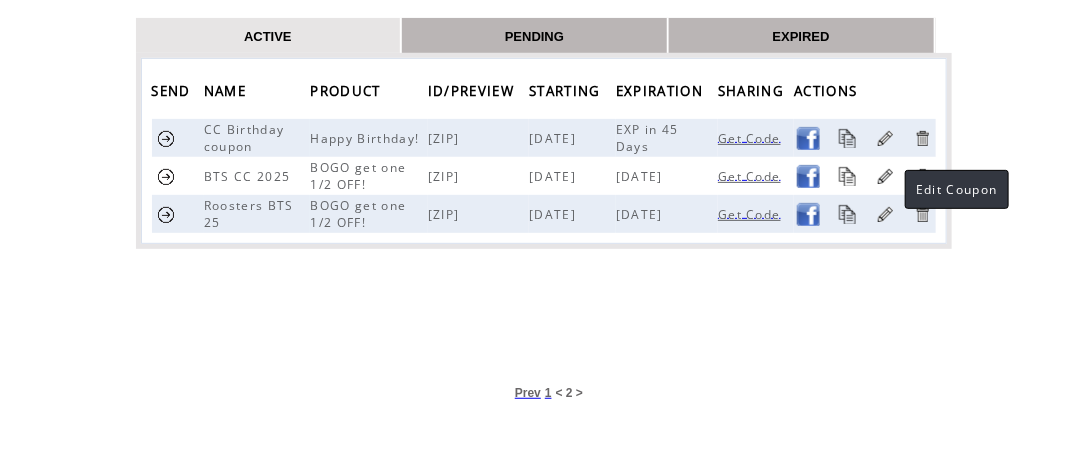 click at bounding box center (885, 176) 